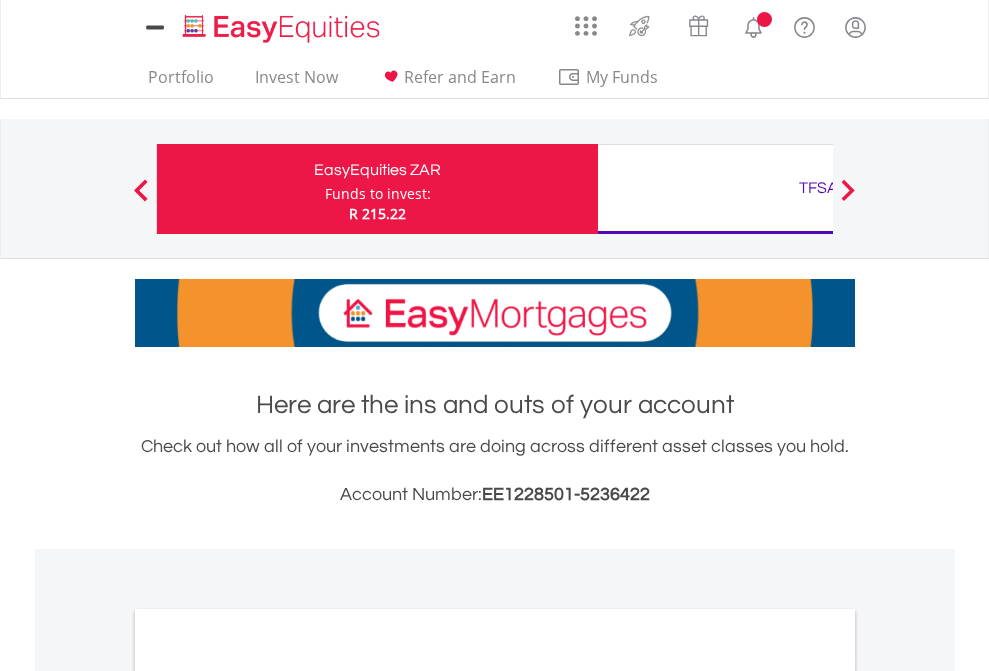 scroll, scrollTop: 0, scrollLeft: 0, axis: both 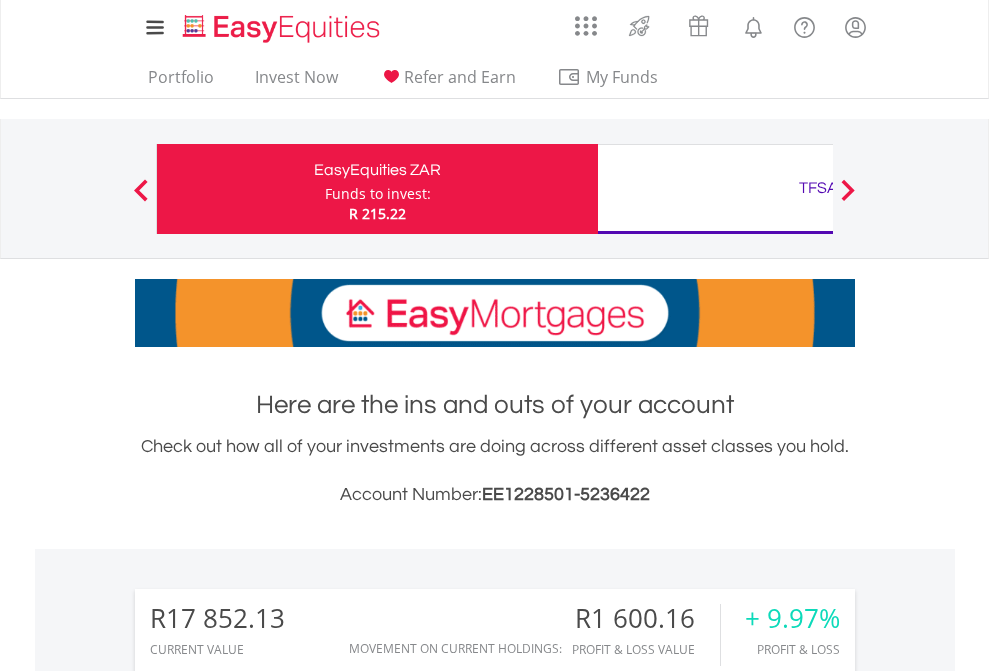 click on "Funds to invest:" at bounding box center (378, 194) 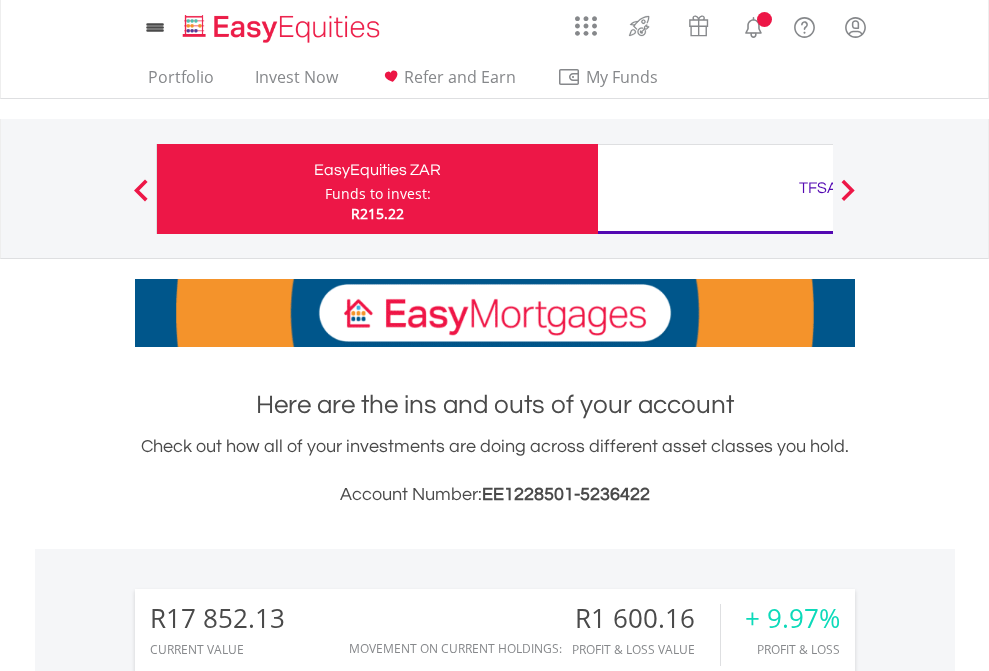 scroll, scrollTop: 0, scrollLeft: 0, axis: both 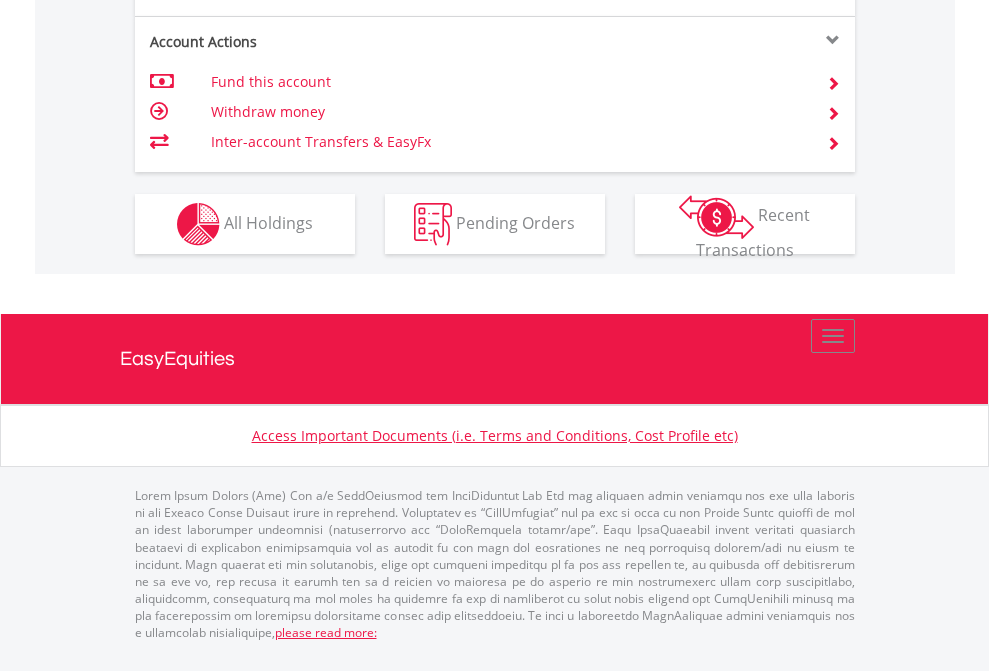 click on "Investment types" at bounding box center [706, -337] 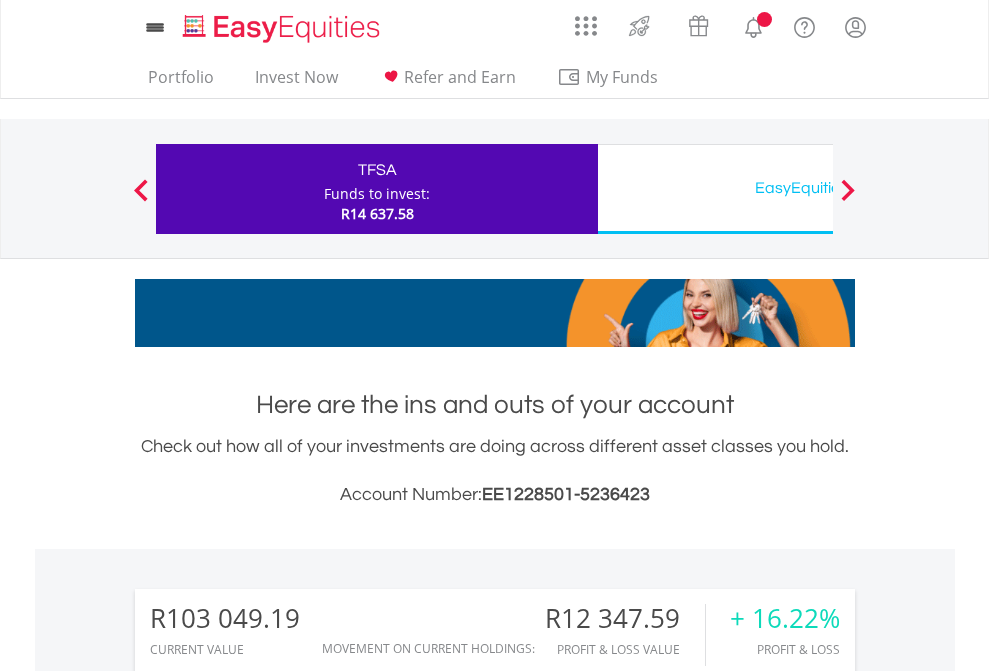 scroll, scrollTop: 0, scrollLeft: 0, axis: both 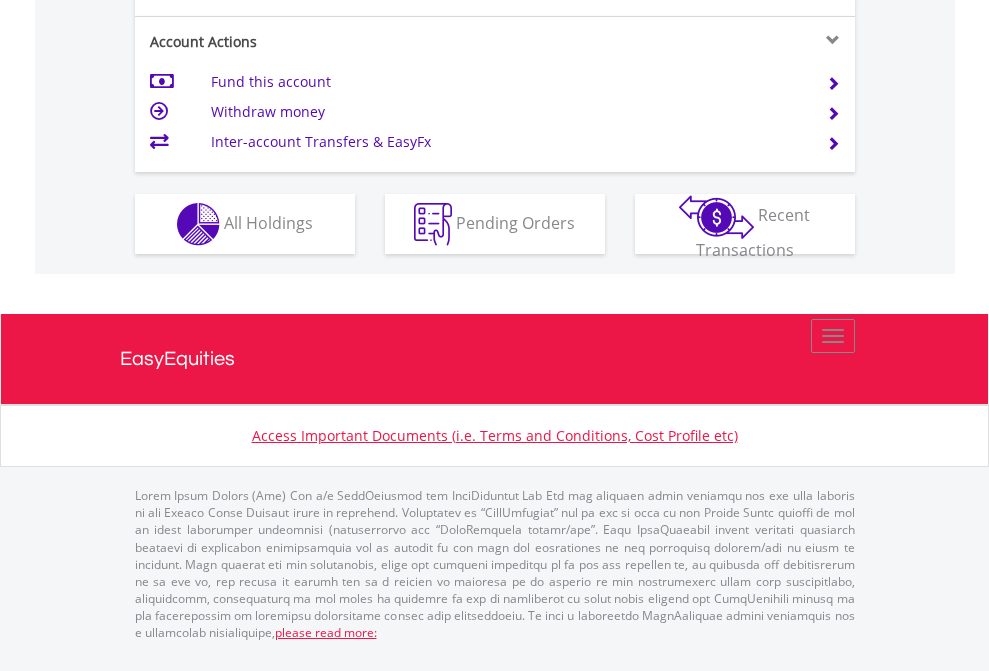 click on "Investment types" at bounding box center (706, -337) 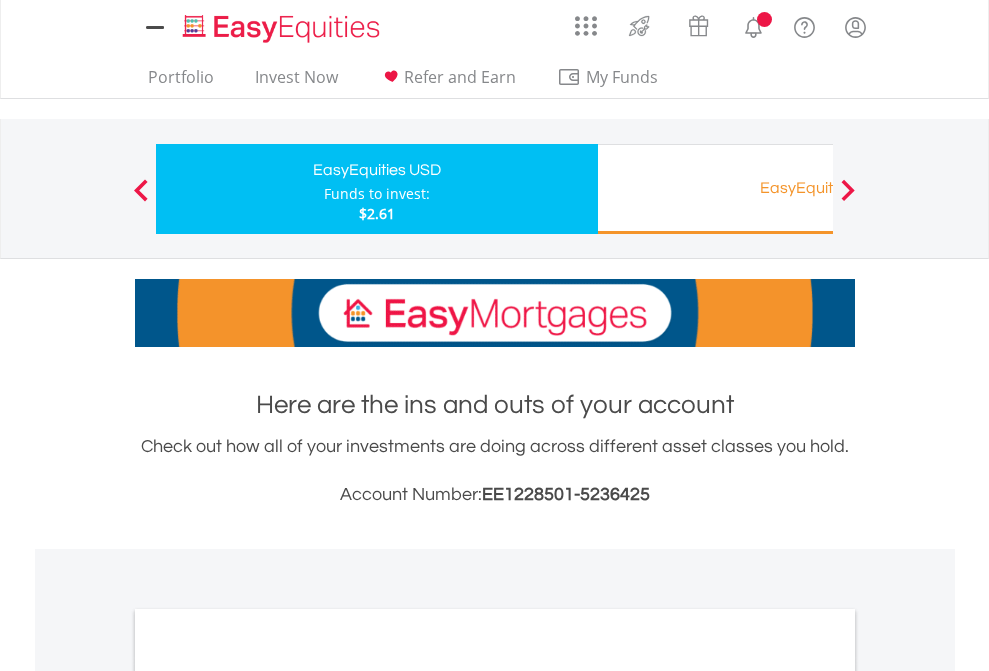 scroll, scrollTop: 0, scrollLeft: 0, axis: both 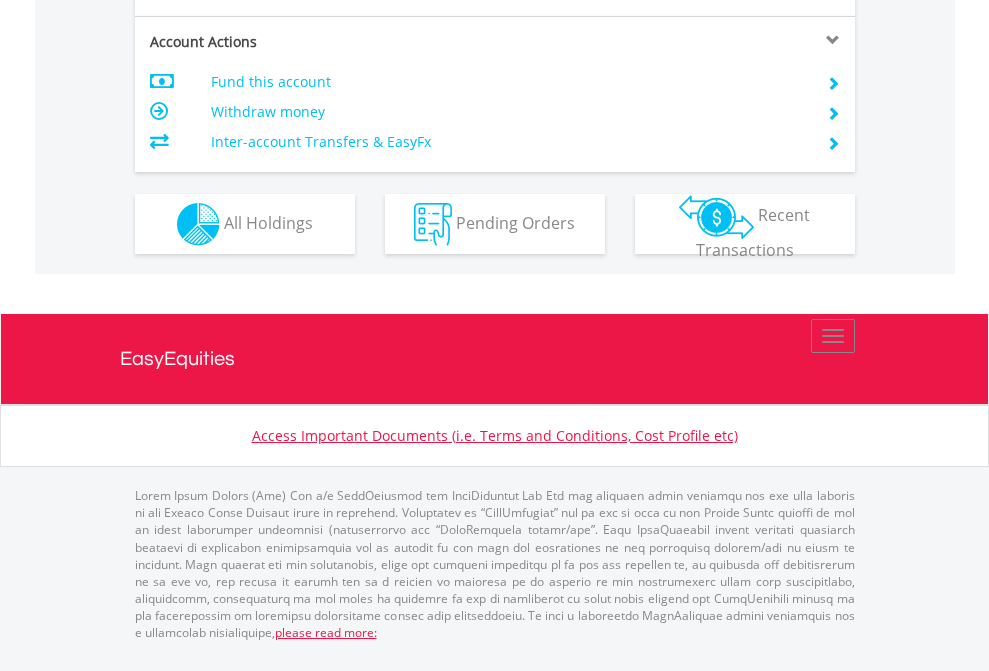 click on "Investment types" at bounding box center [706, -337] 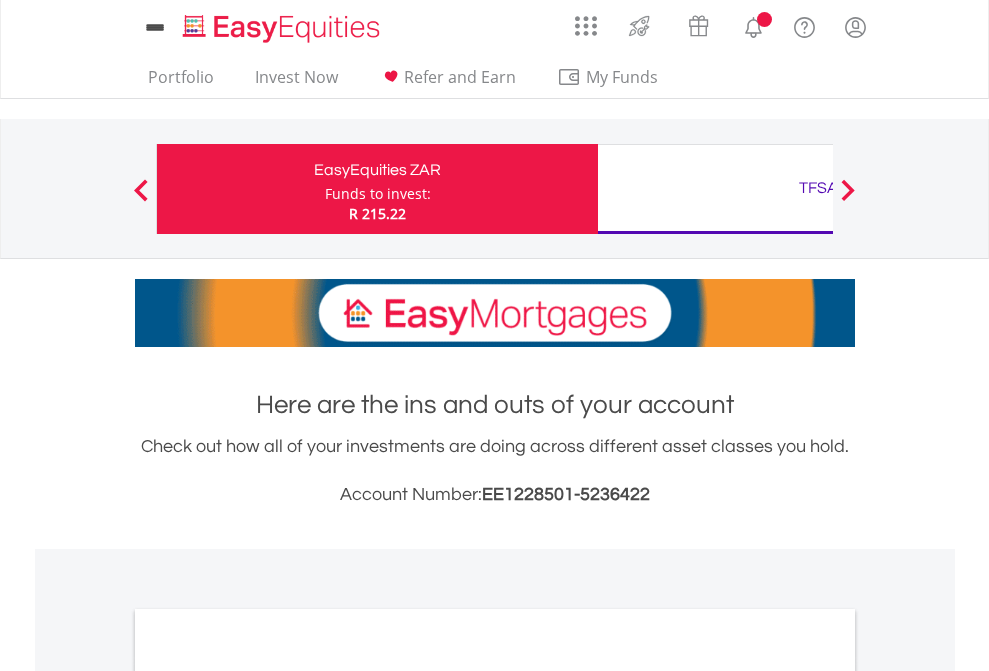 scroll, scrollTop: 0, scrollLeft: 0, axis: both 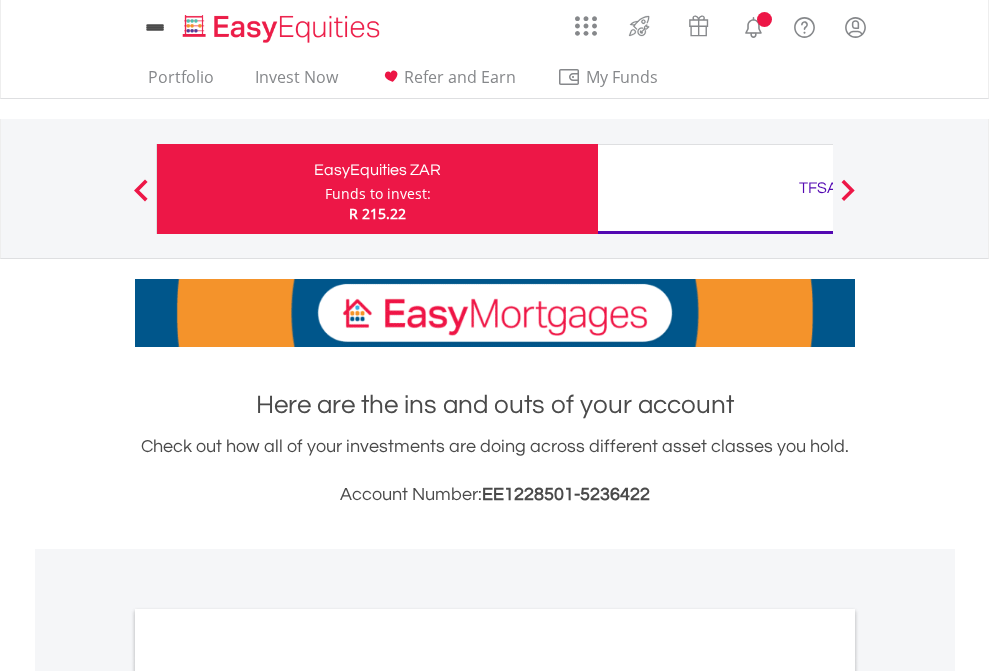 click on "All Holdings" at bounding box center [268, 1096] 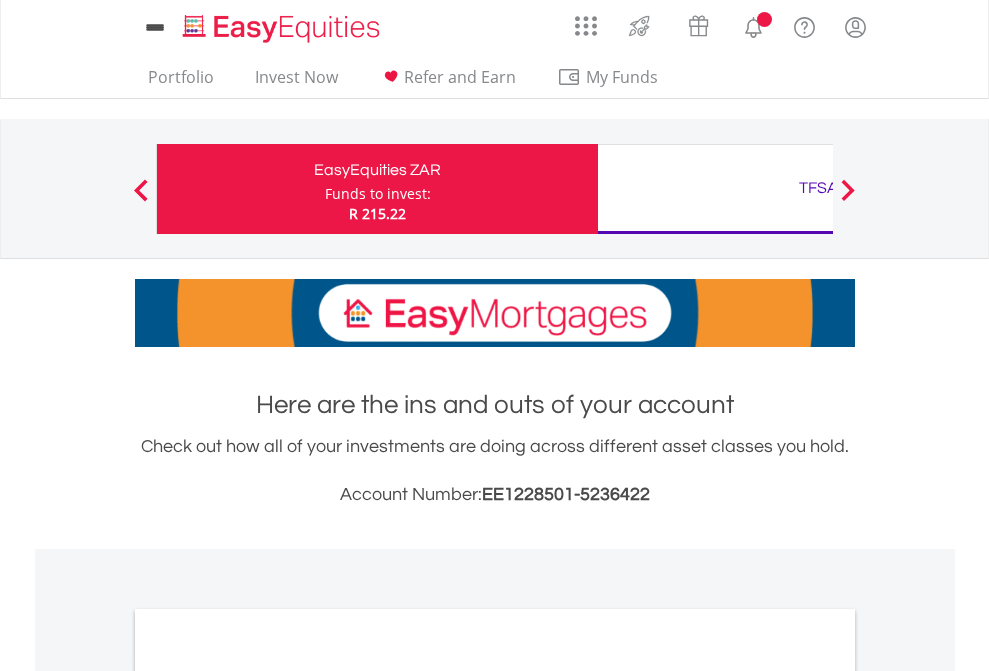 scroll, scrollTop: 1202, scrollLeft: 0, axis: vertical 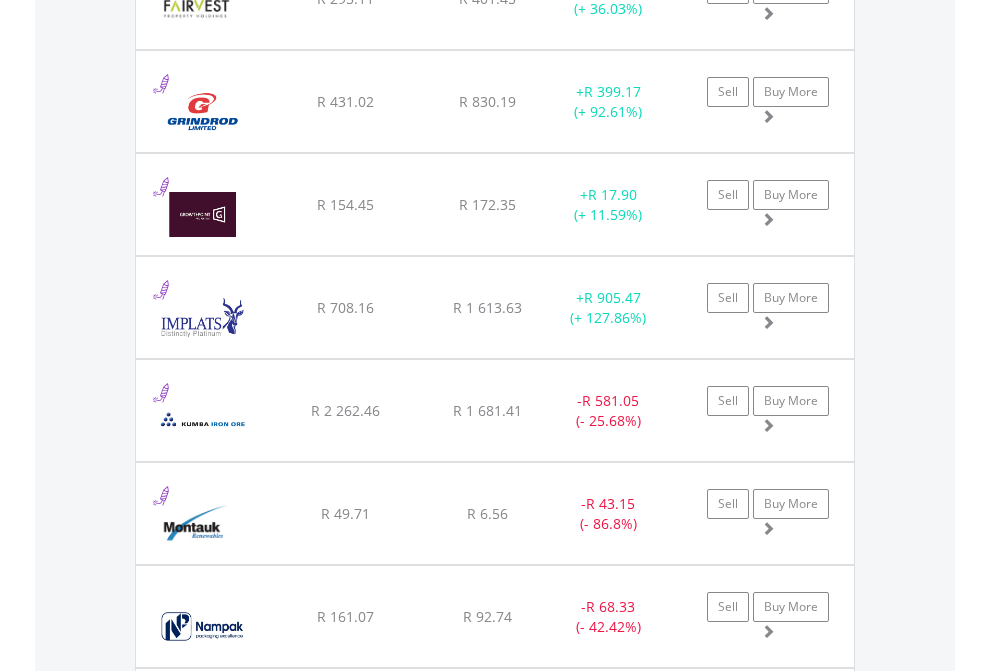 click on "TFSA" at bounding box center (818, -2196) 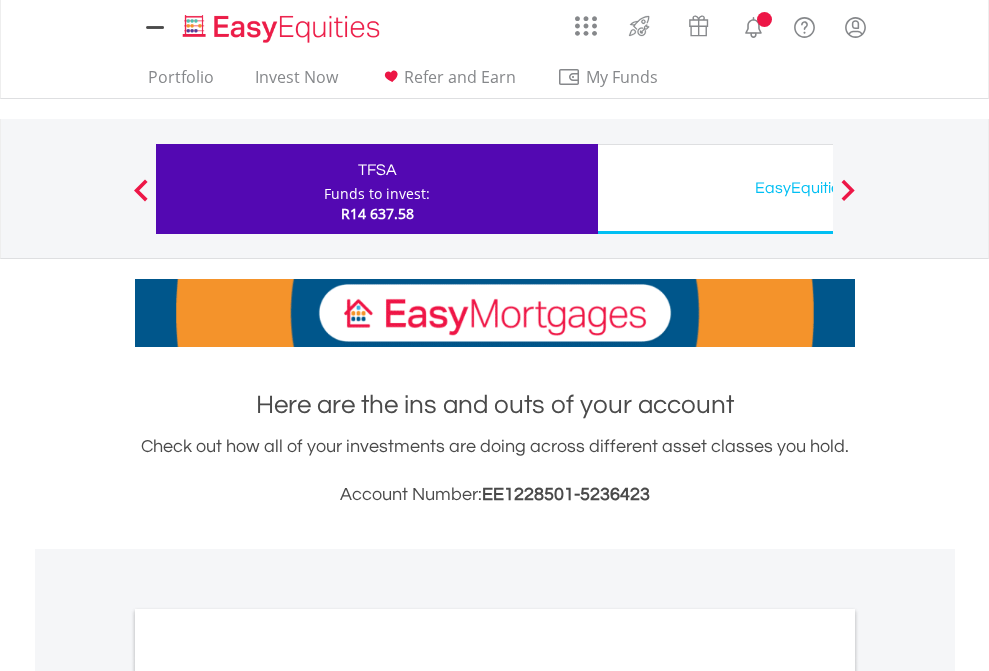 scroll, scrollTop: 0, scrollLeft: 0, axis: both 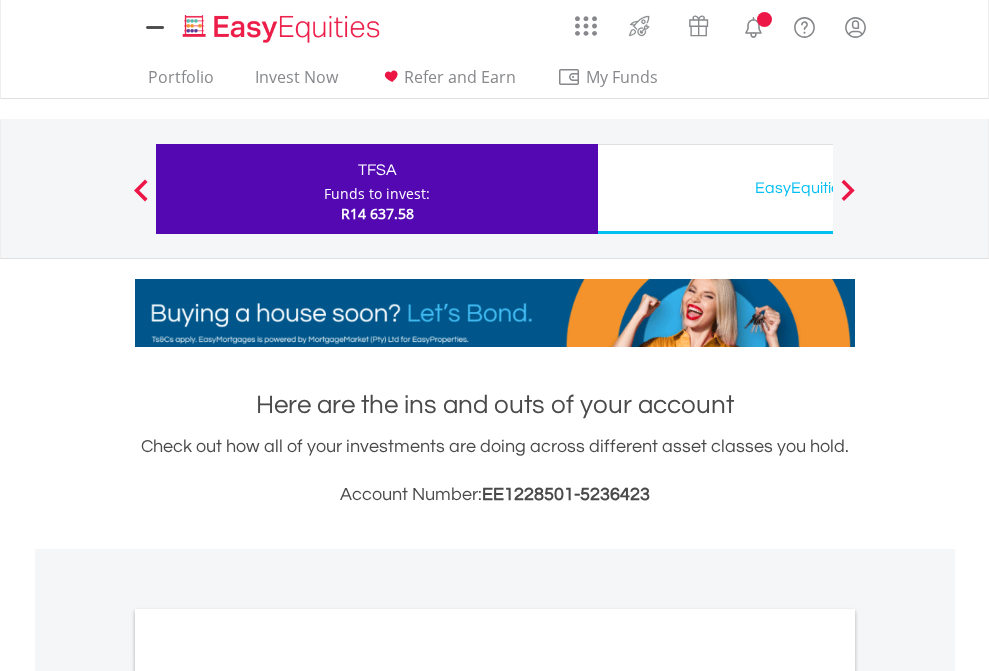 click on "All Holdings" at bounding box center [268, 1096] 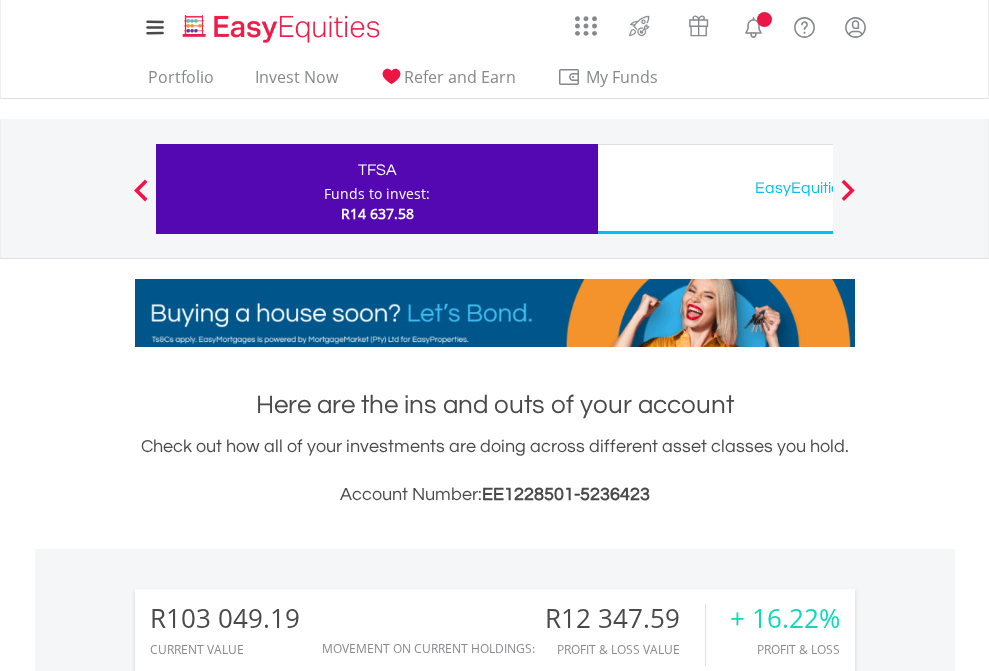 scroll, scrollTop: 1613, scrollLeft: 0, axis: vertical 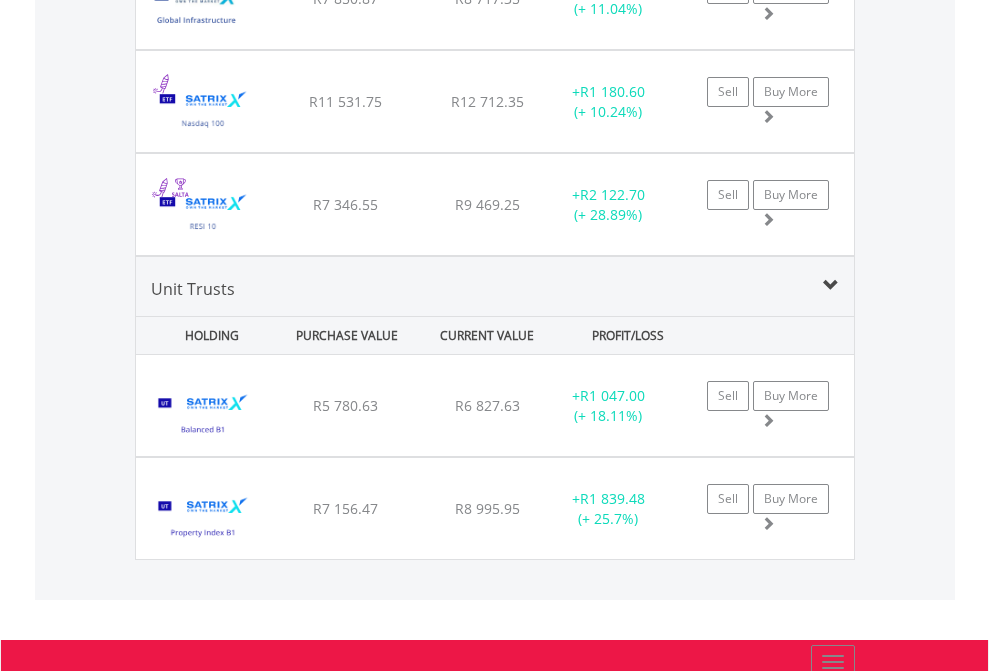 click on "EasyEquities USD" at bounding box center (818, -2156) 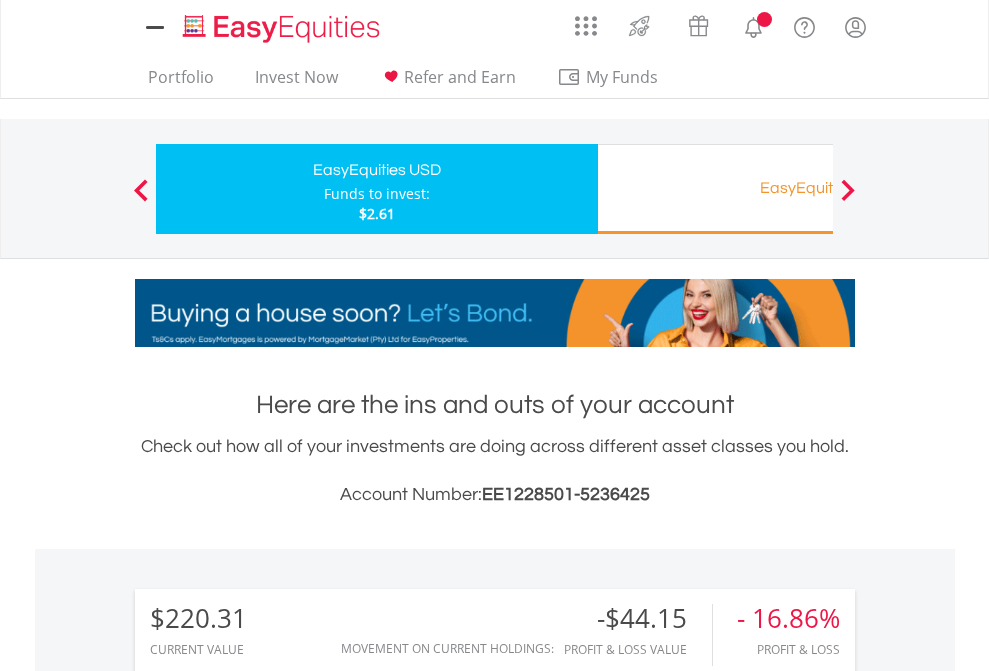 scroll, scrollTop: 1202, scrollLeft: 0, axis: vertical 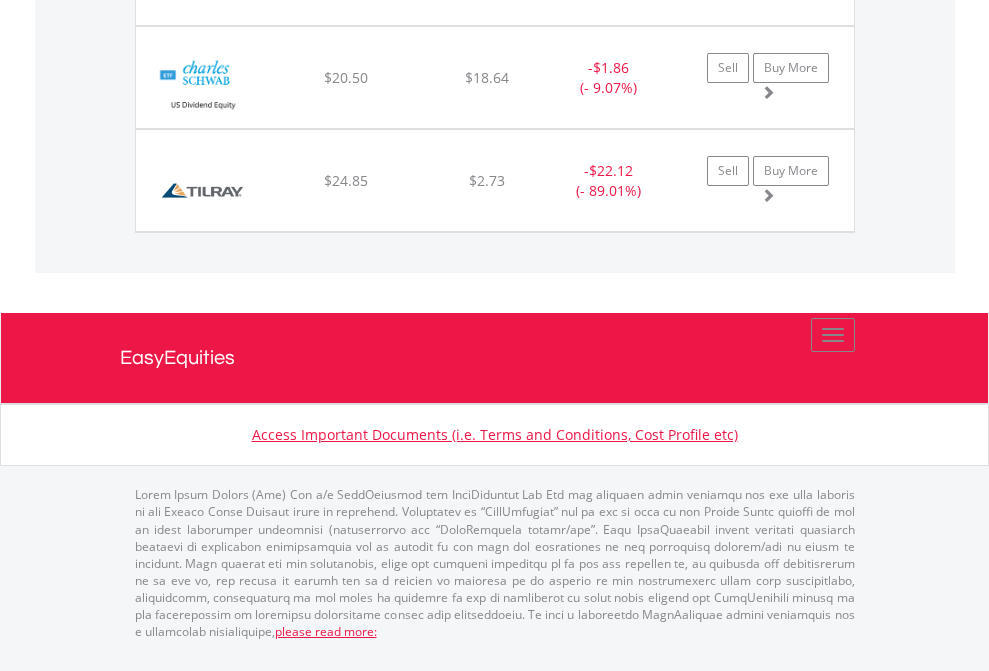 click on "Funds to invest:" at bounding box center (377, -1991) 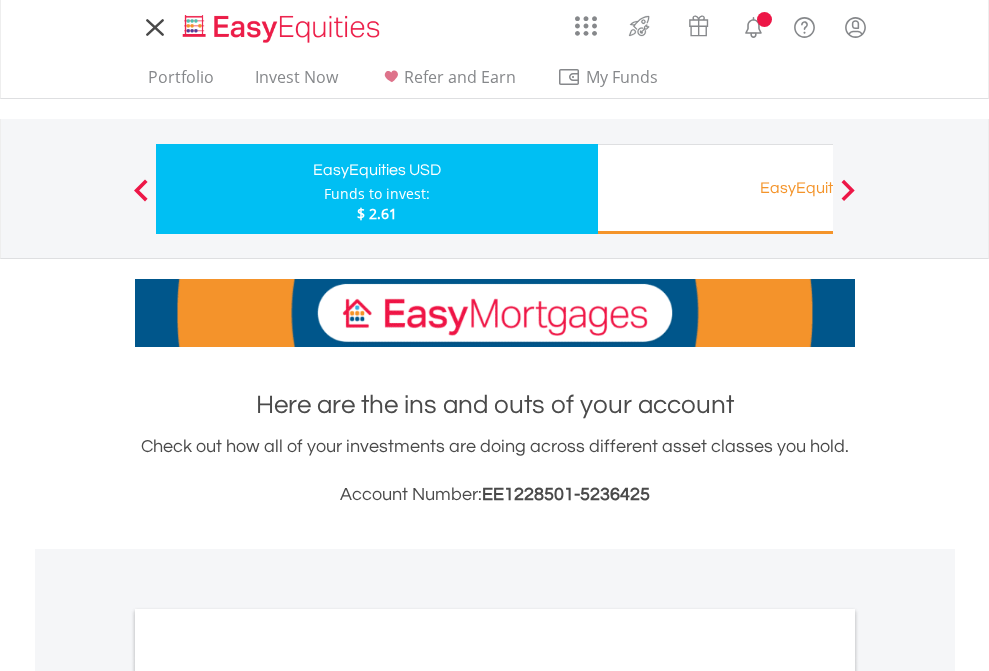 scroll, scrollTop: 0, scrollLeft: 0, axis: both 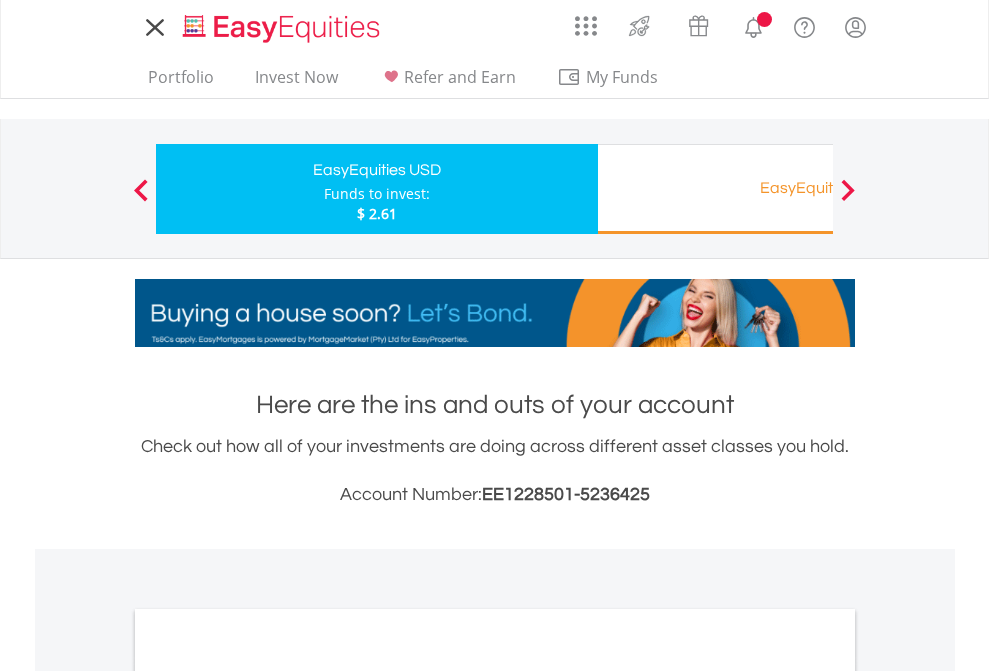click on "All Holdings" at bounding box center (268, 1096) 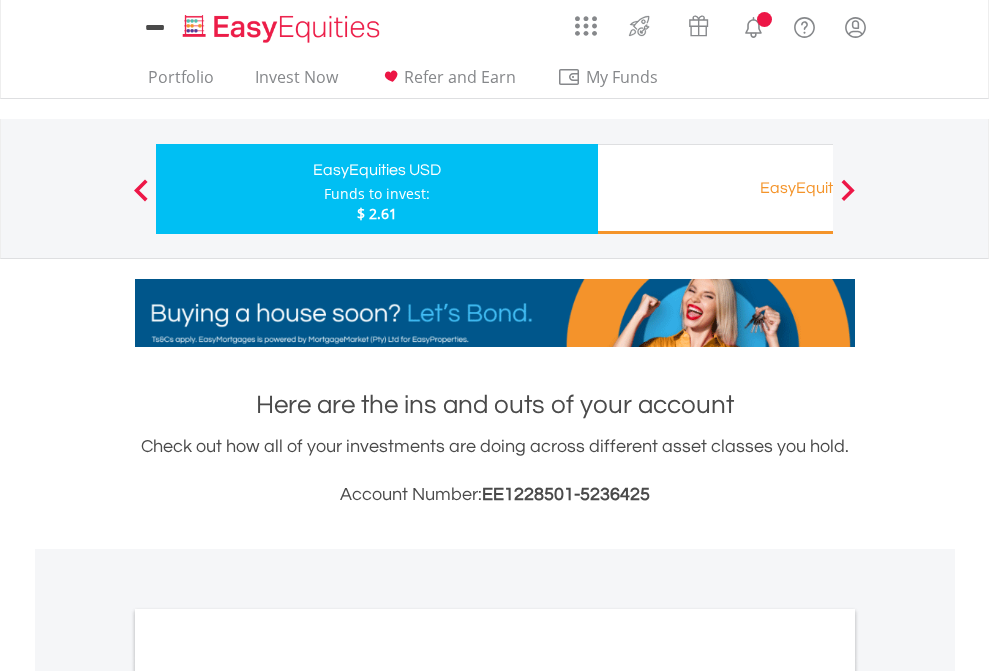 scroll, scrollTop: 1202, scrollLeft: 0, axis: vertical 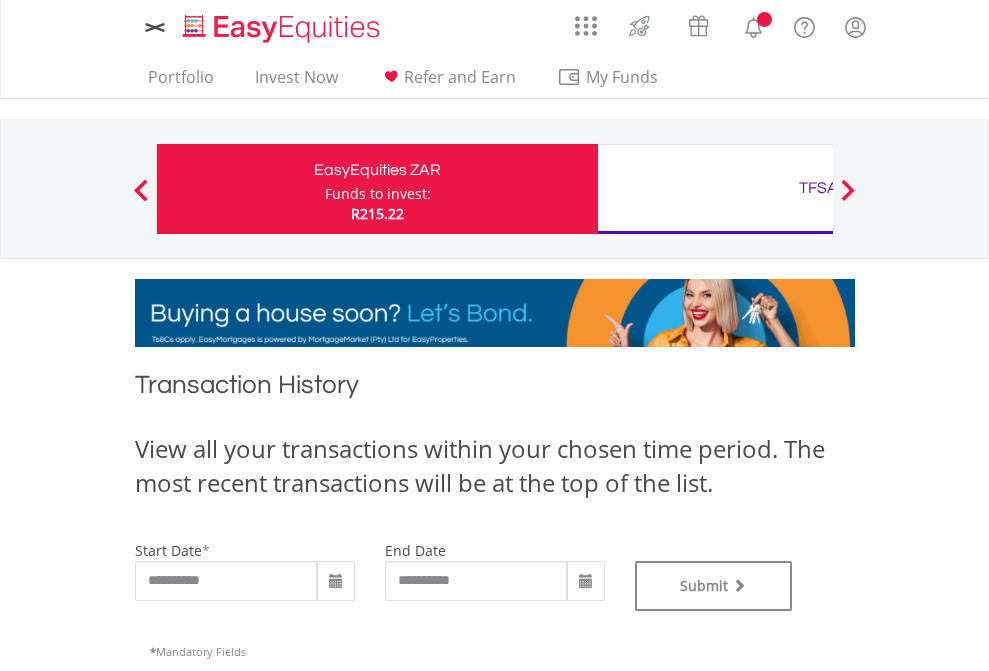 type on "**********" 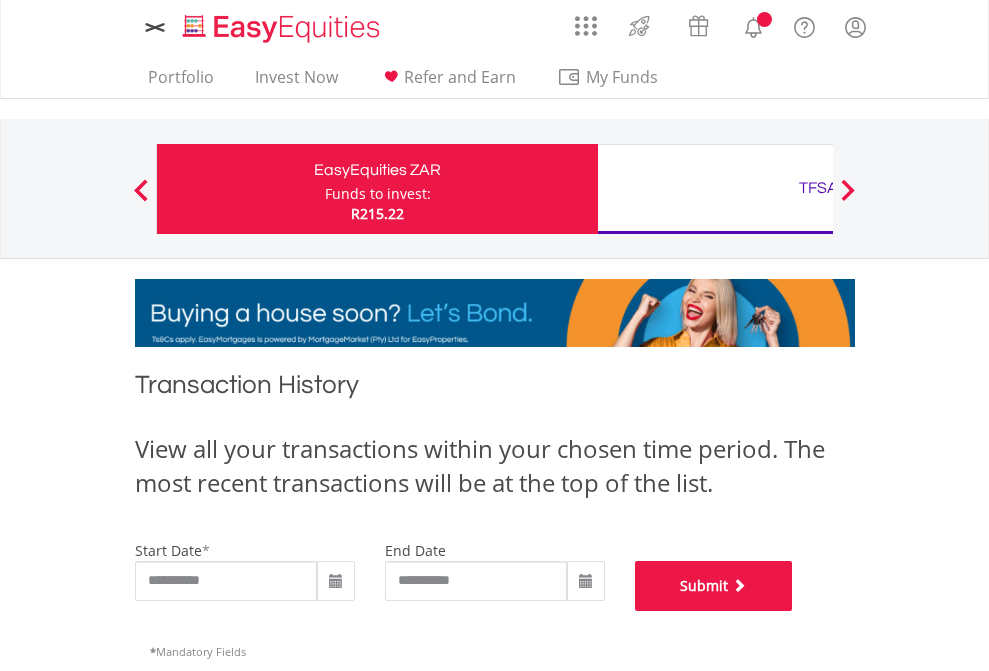 click on "Submit" at bounding box center (714, 586) 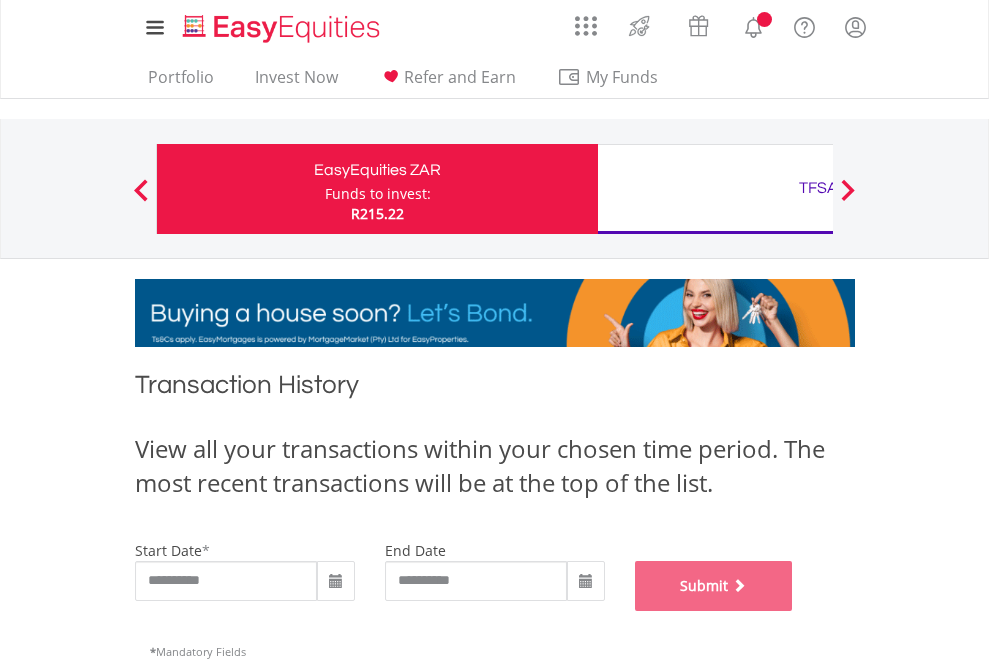 scroll, scrollTop: 811, scrollLeft: 0, axis: vertical 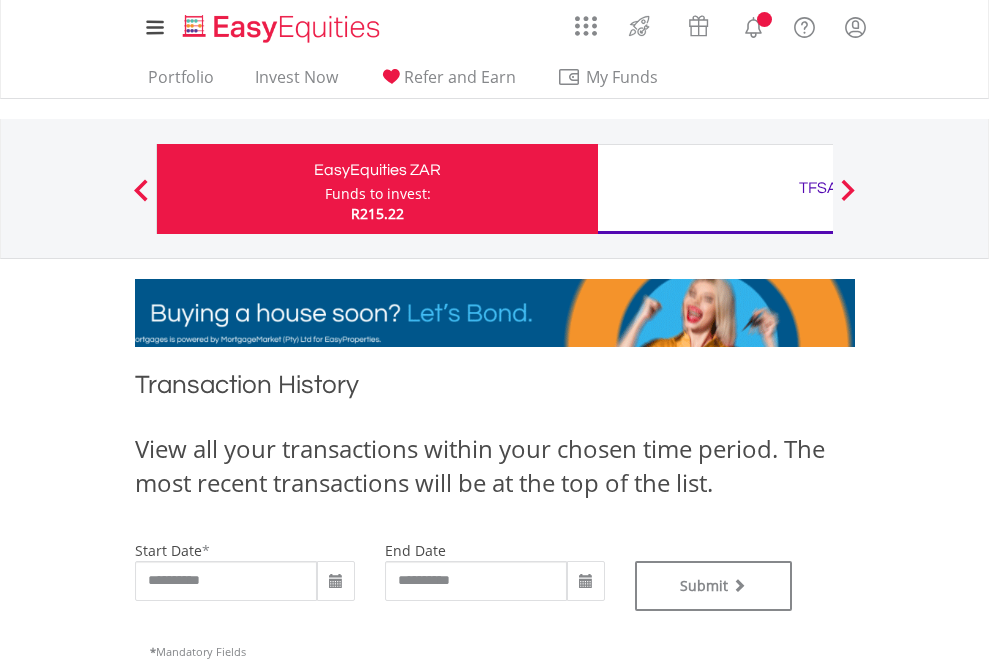 click on "TFSA" at bounding box center (818, 188) 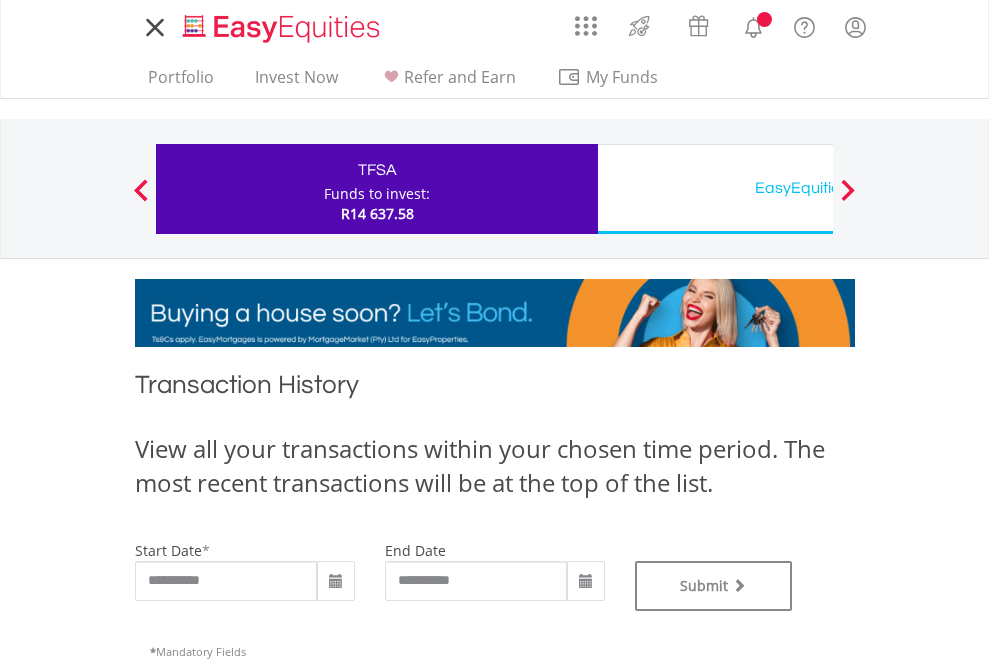 scroll, scrollTop: 0, scrollLeft: 0, axis: both 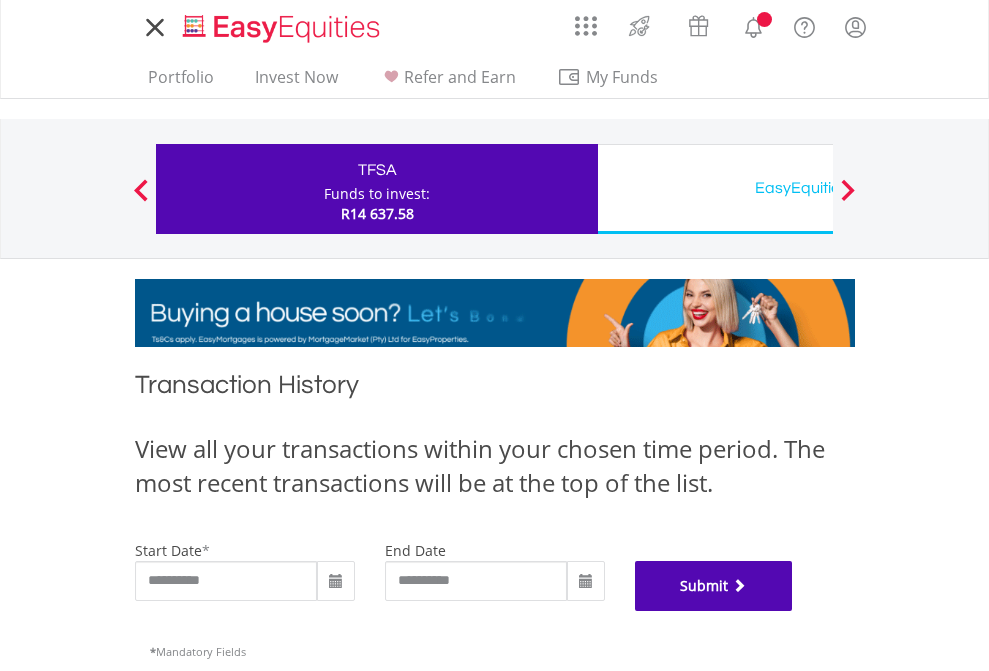 click on "Submit" at bounding box center (714, 586) 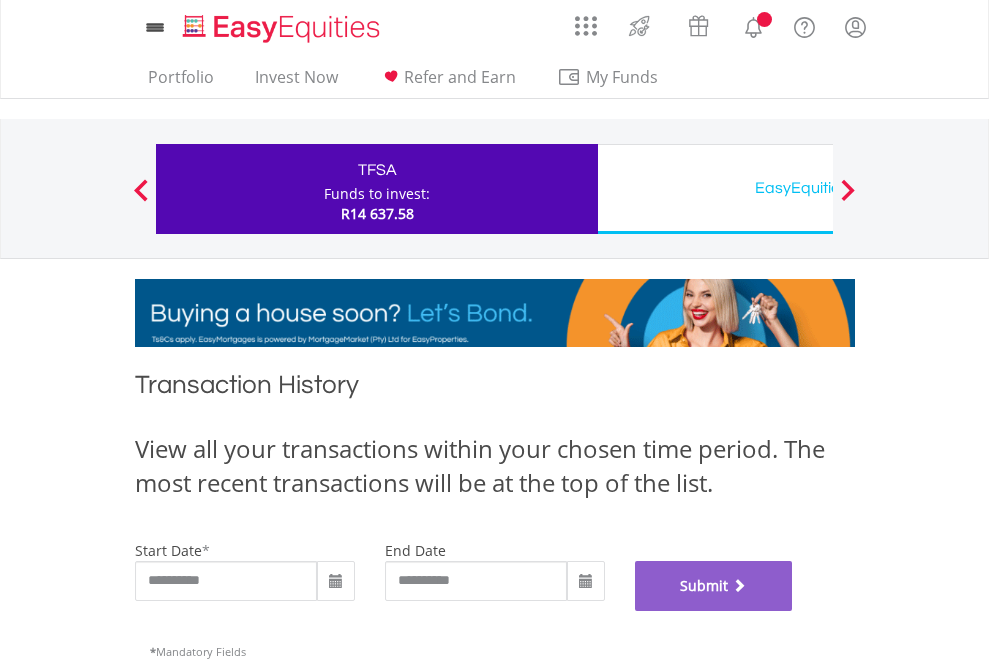scroll, scrollTop: 811, scrollLeft: 0, axis: vertical 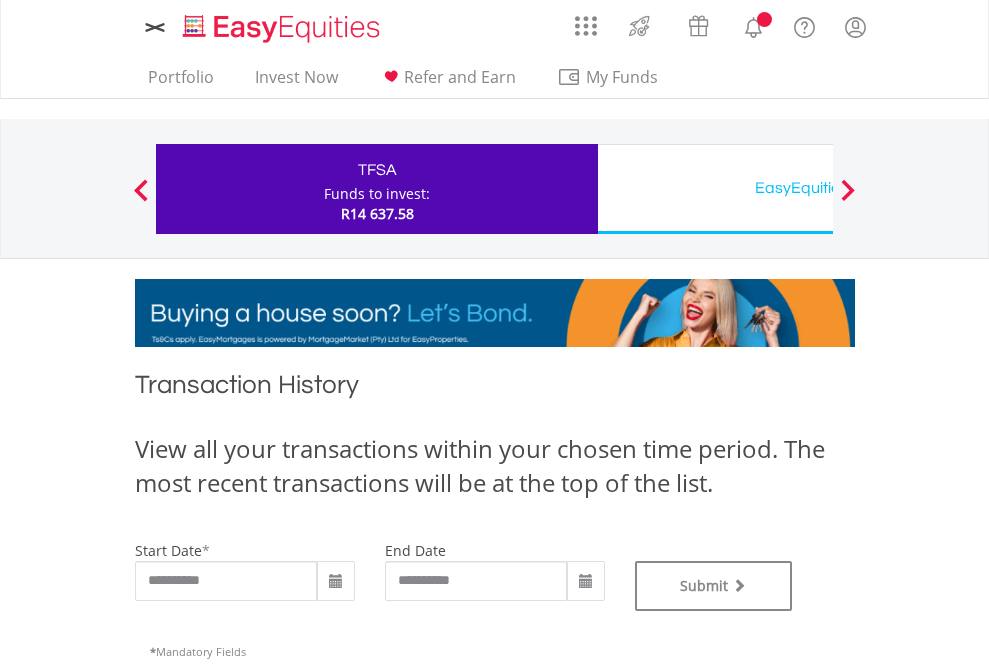 click on "EasyEquities USD" at bounding box center [818, 188] 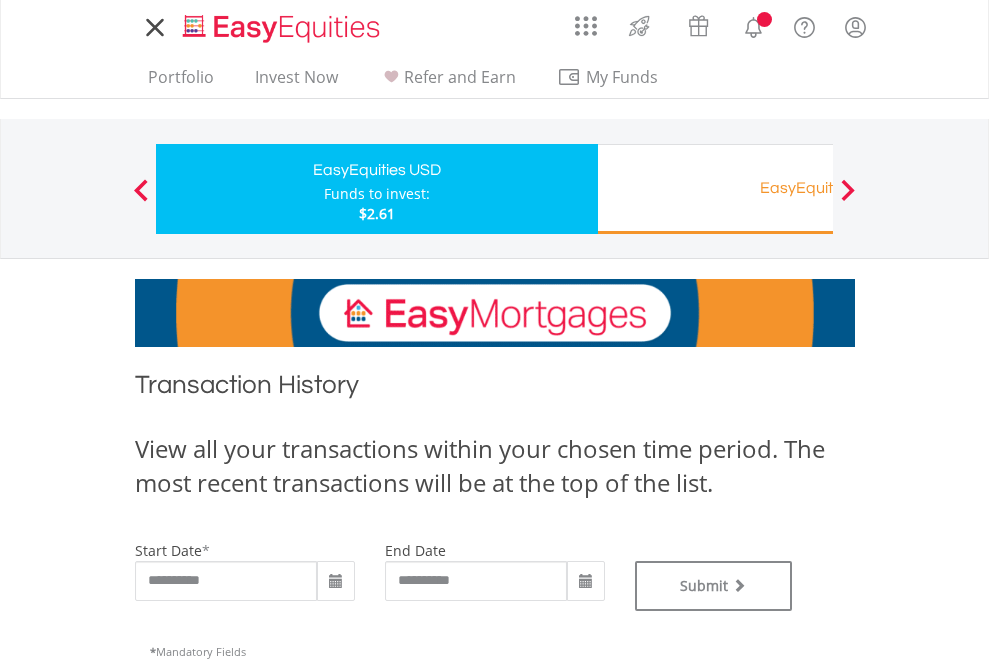 scroll, scrollTop: 0, scrollLeft: 0, axis: both 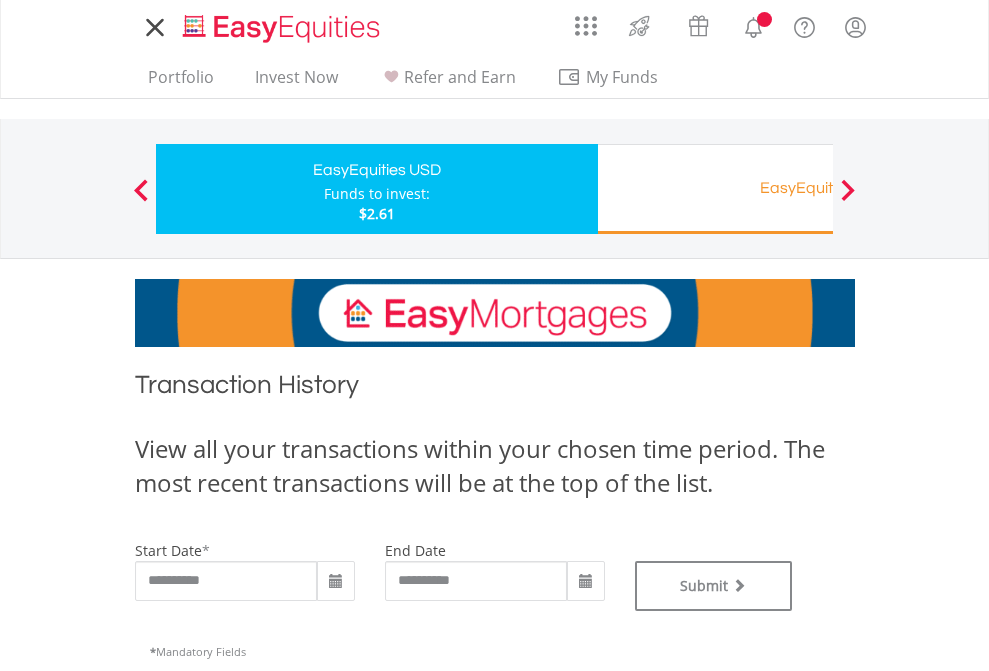 type on "**********" 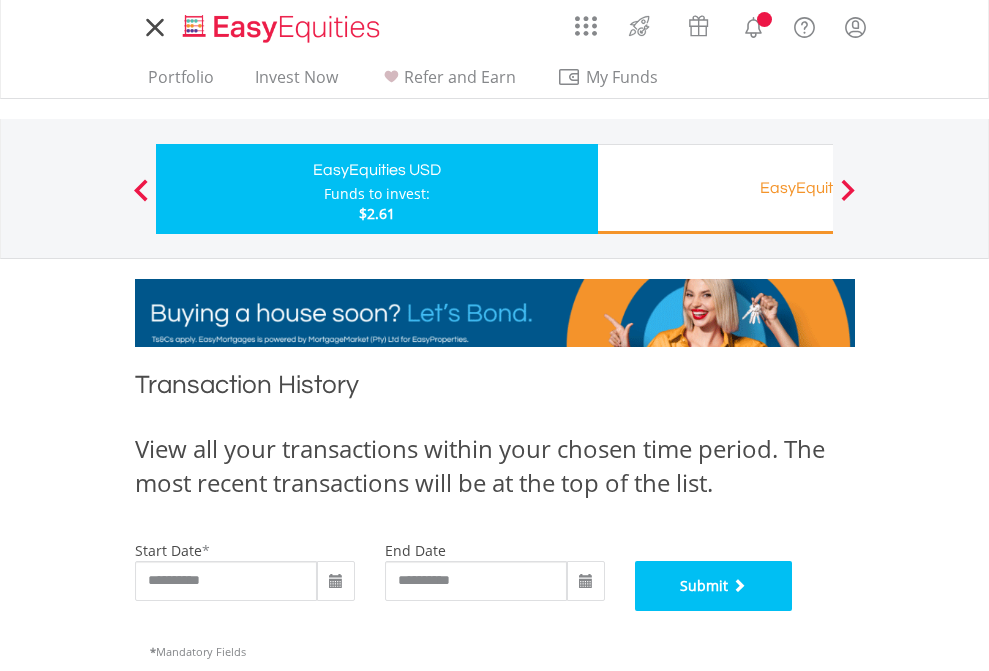 click on "Submit" at bounding box center [714, 586] 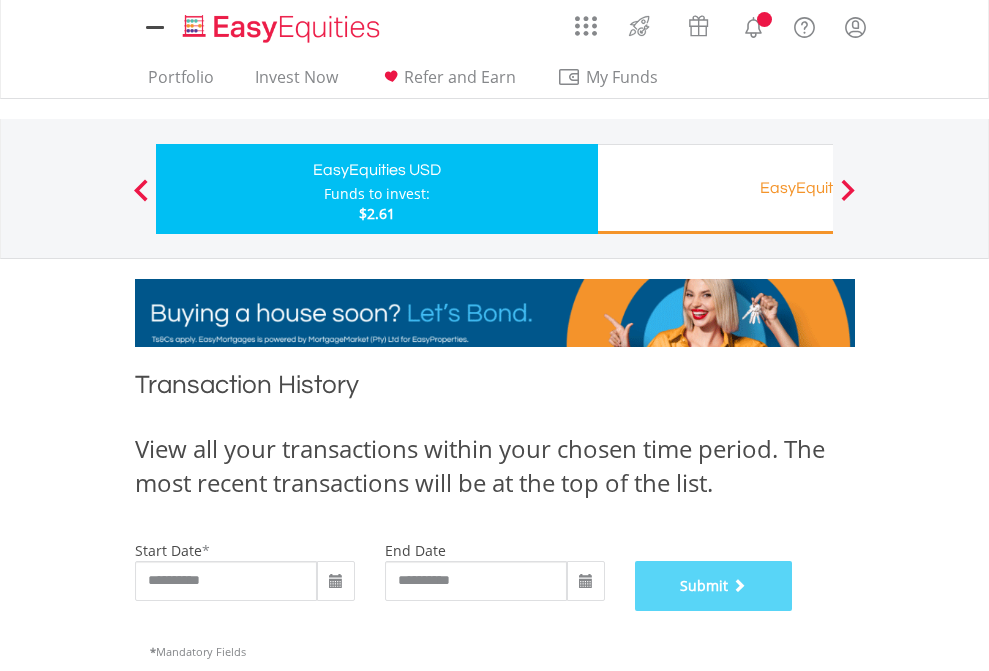 scroll, scrollTop: 811, scrollLeft: 0, axis: vertical 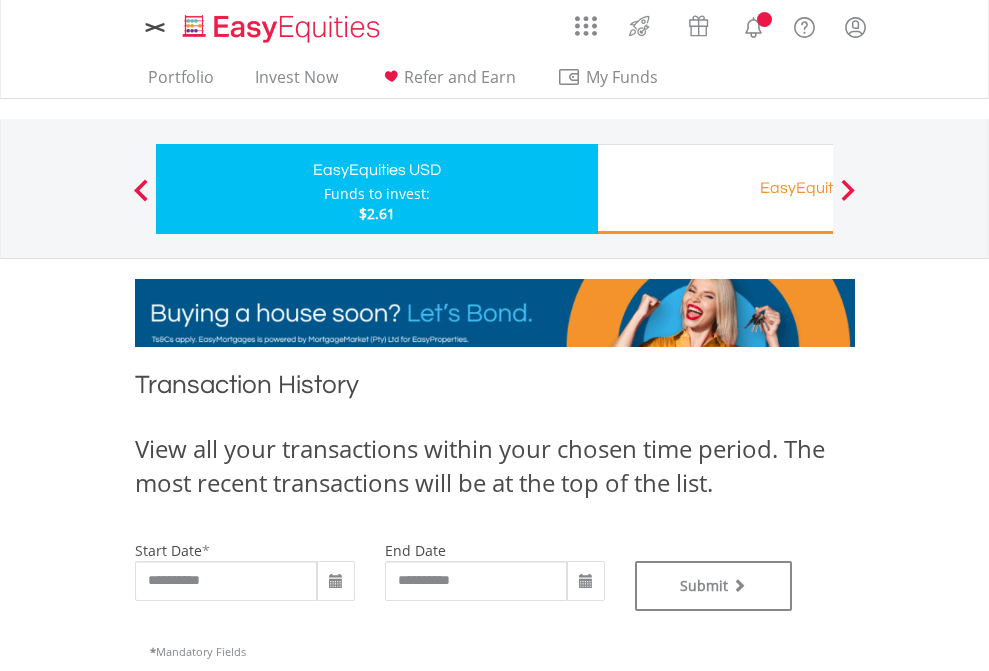 click on "Funds to invest:" at bounding box center (377, 194) 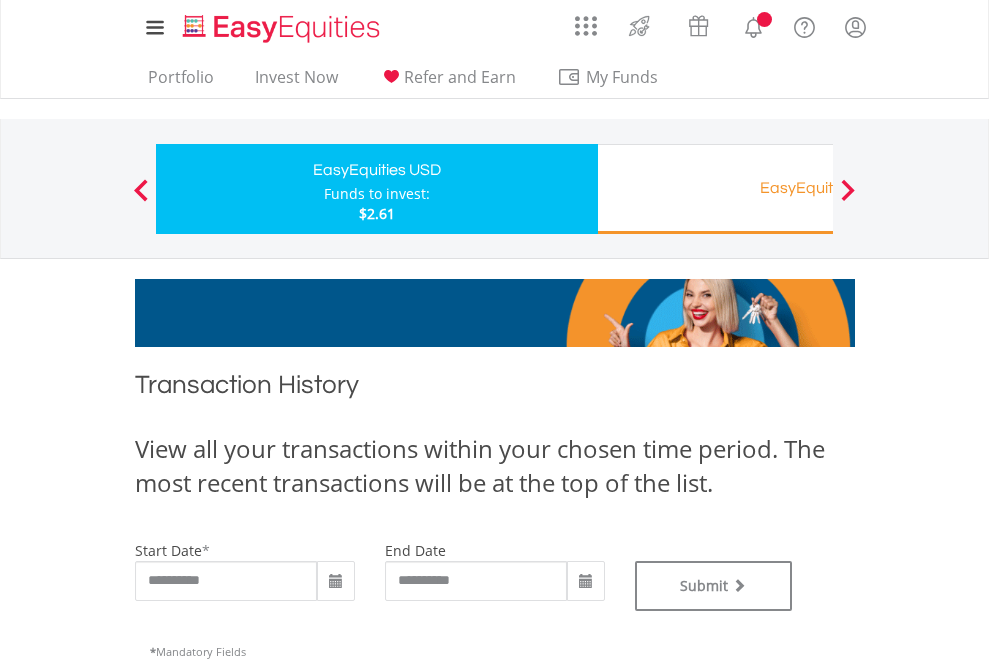 type on "**********" 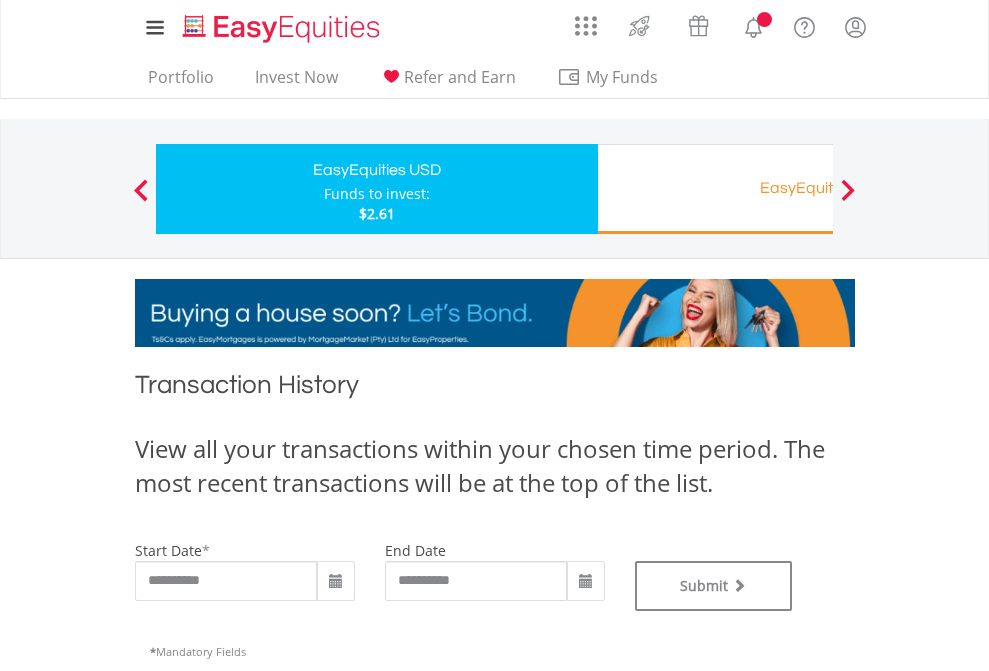 type on "**********" 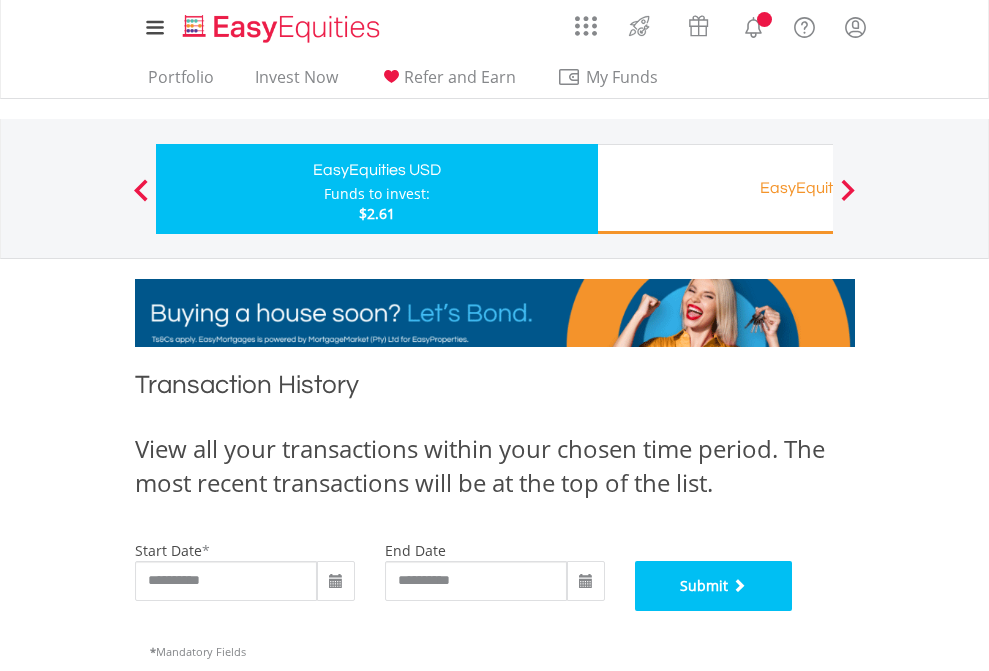 click on "Submit" at bounding box center (714, 586) 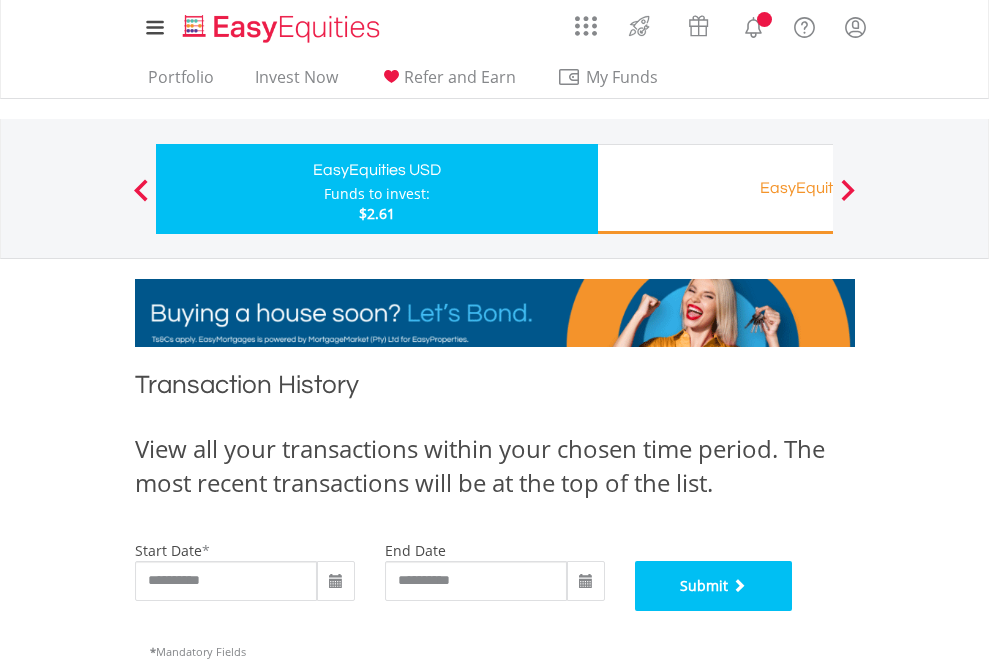 scroll, scrollTop: 811, scrollLeft: 0, axis: vertical 